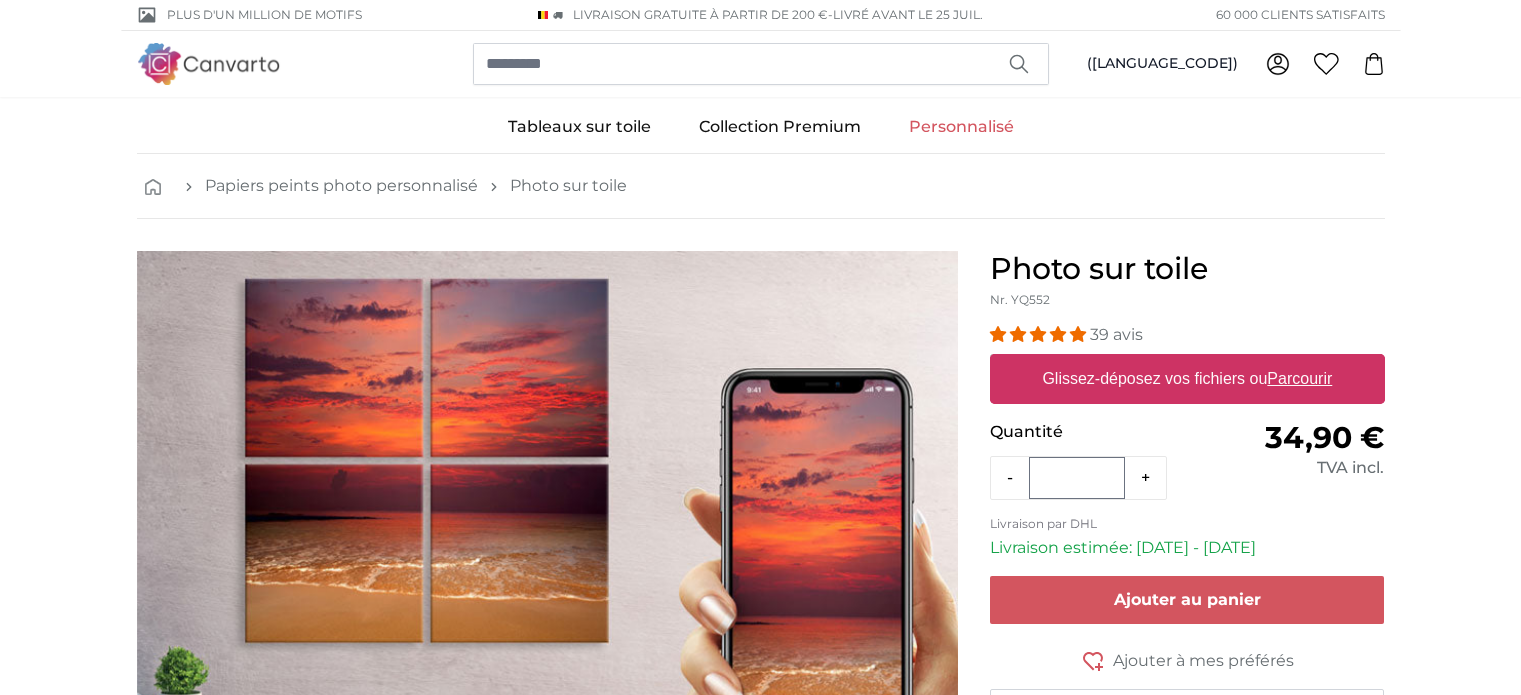 scroll, scrollTop: 0, scrollLeft: 0, axis: both 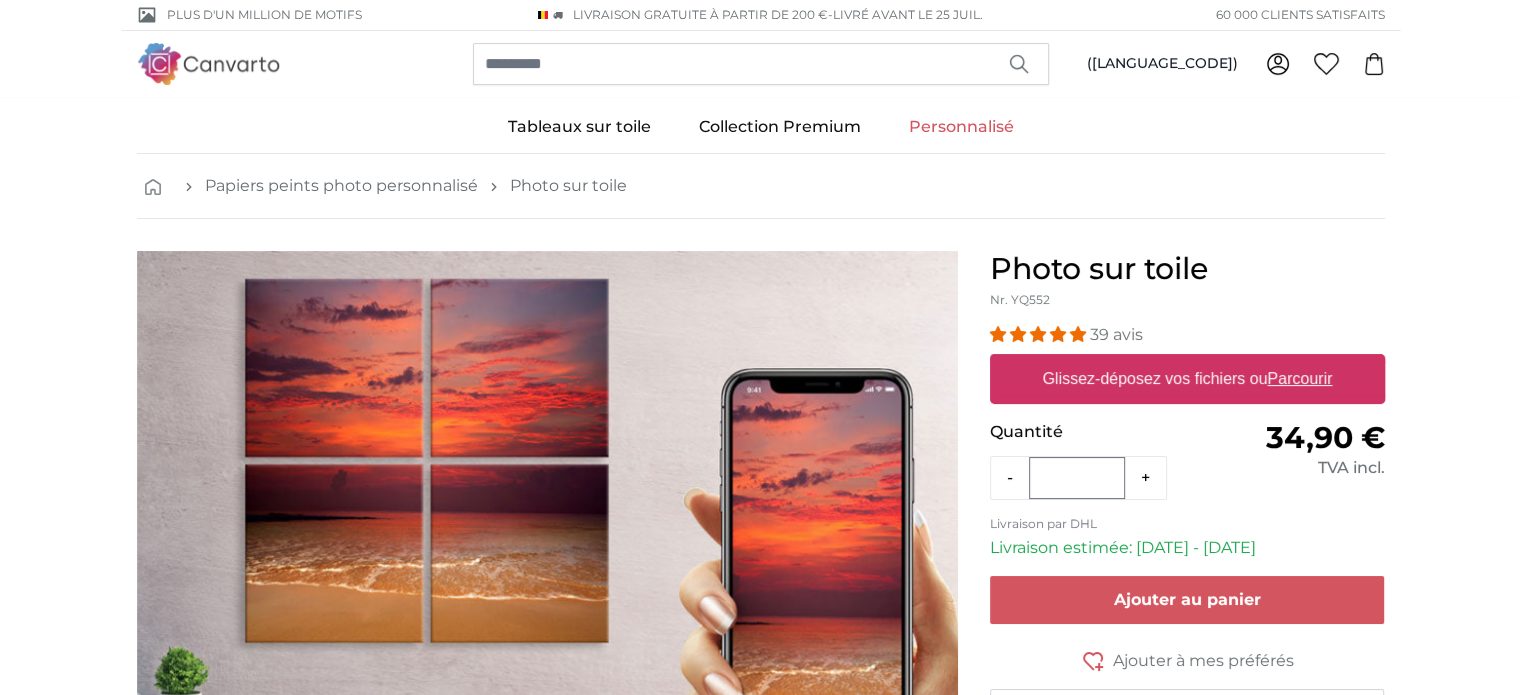 click on "Glissez-déposez vos fichiers ou  Parcourir" at bounding box center (1187, 379) 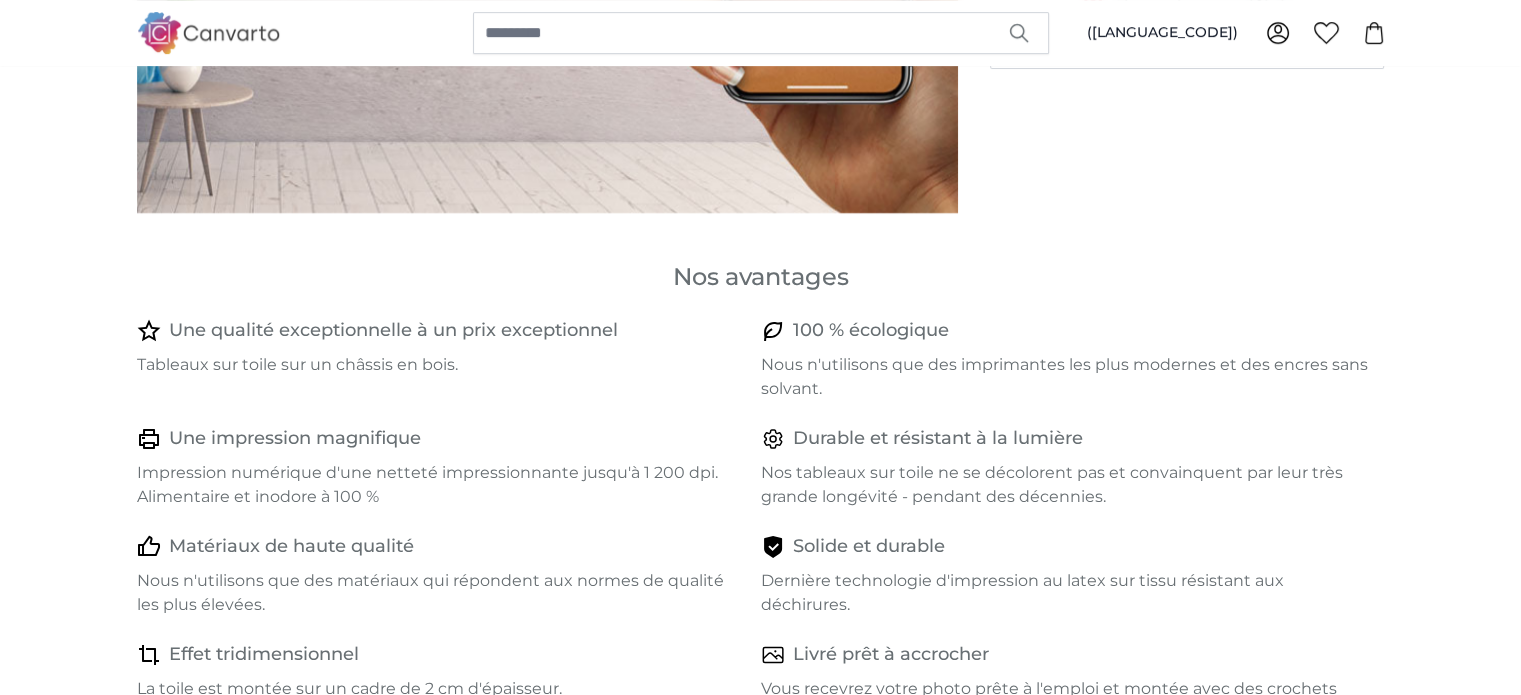 scroll, scrollTop: 0, scrollLeft: 0, axis: both 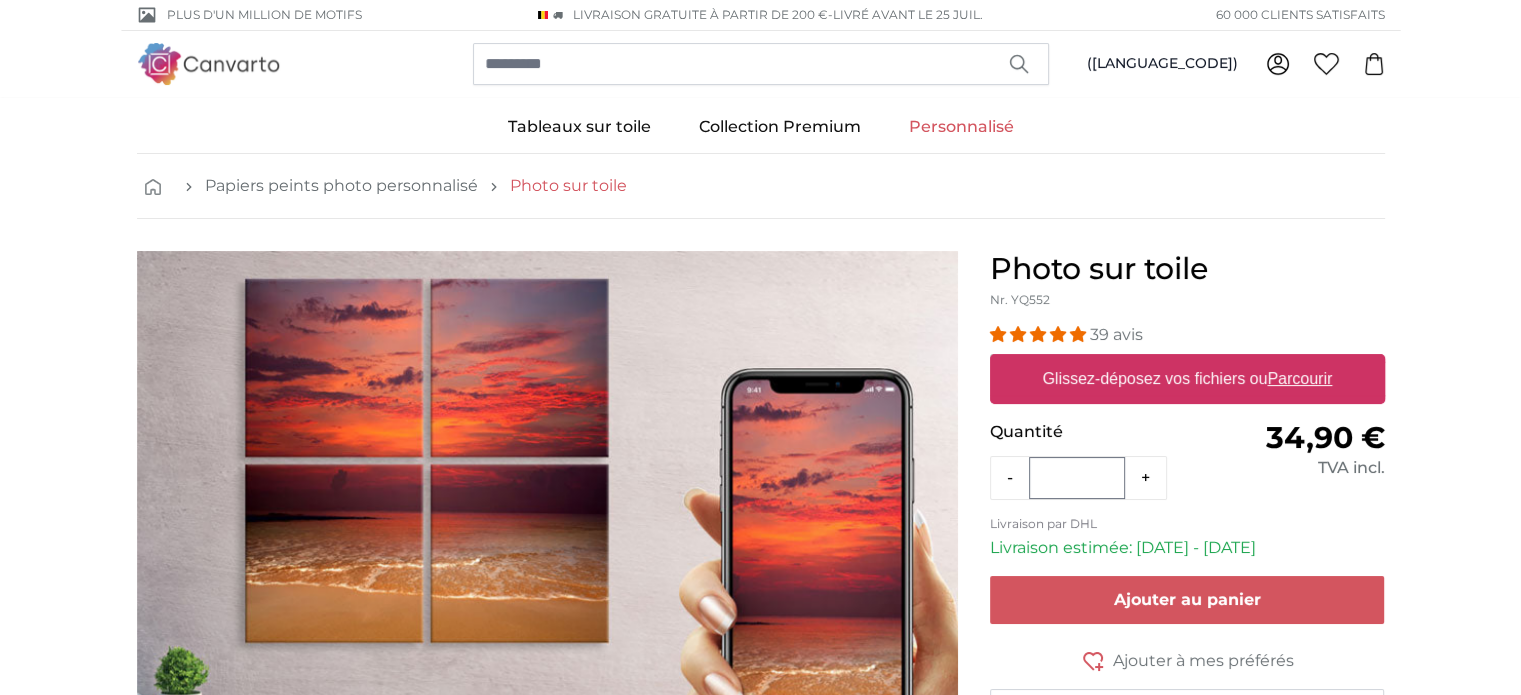 click on "Photo sur toile" at bounding box center (568, 186) 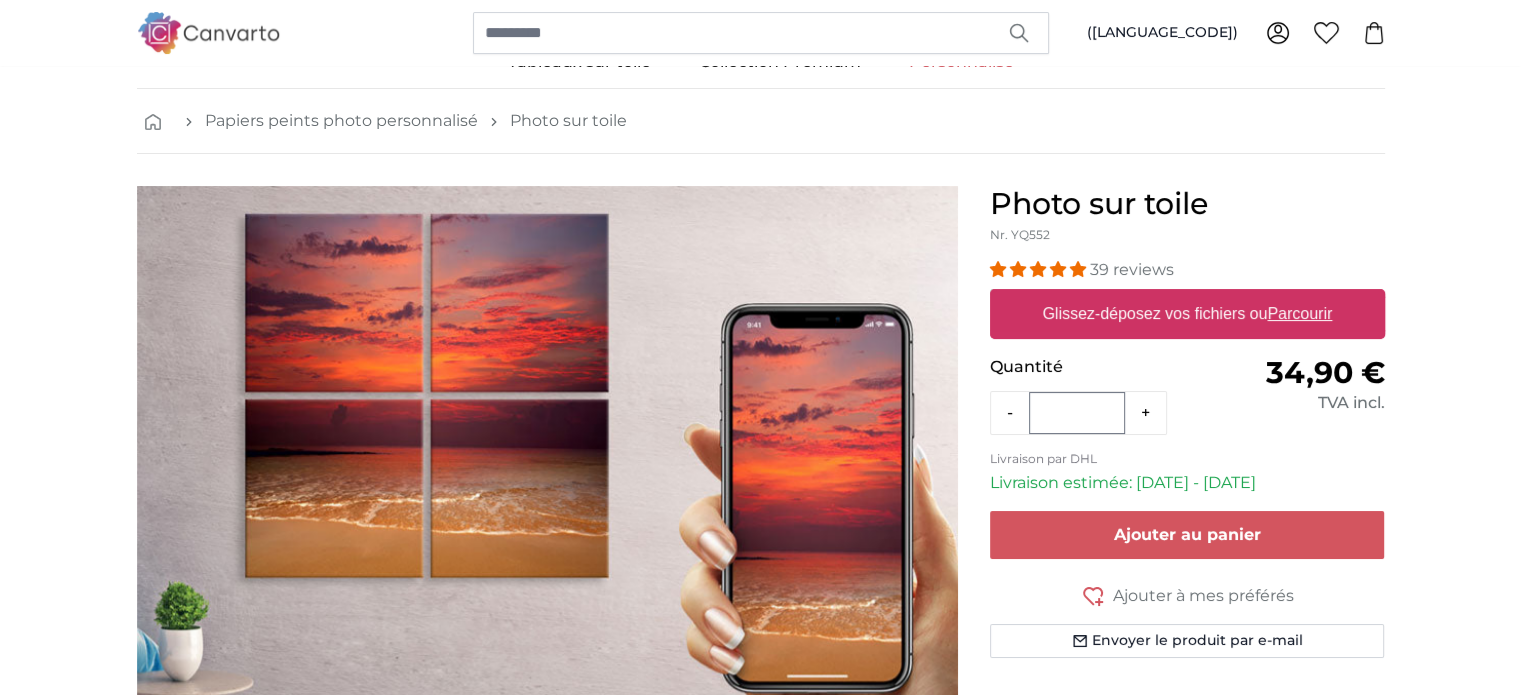 scroll, scrollTop: 100, scrollLeft: 0, axis: vertical 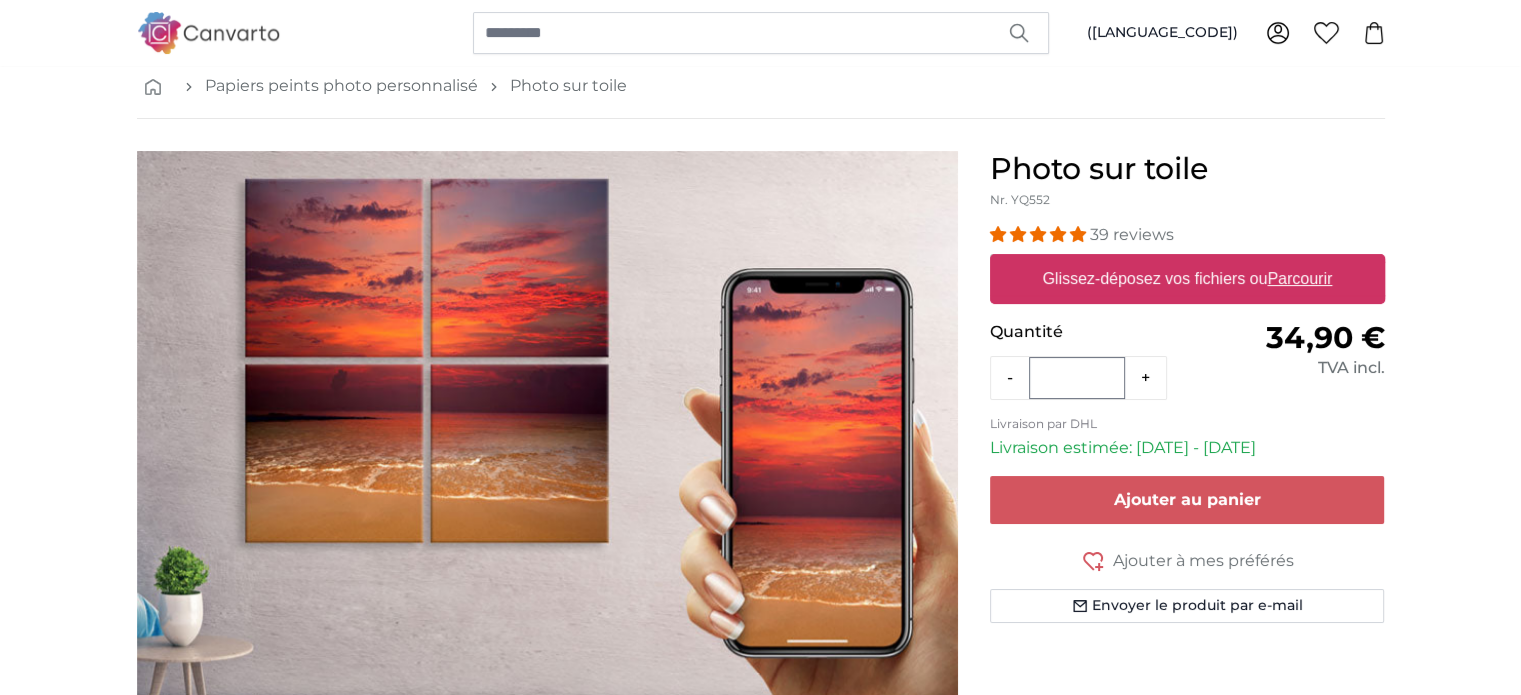 click on "+" at bounding box center [1145, 378] 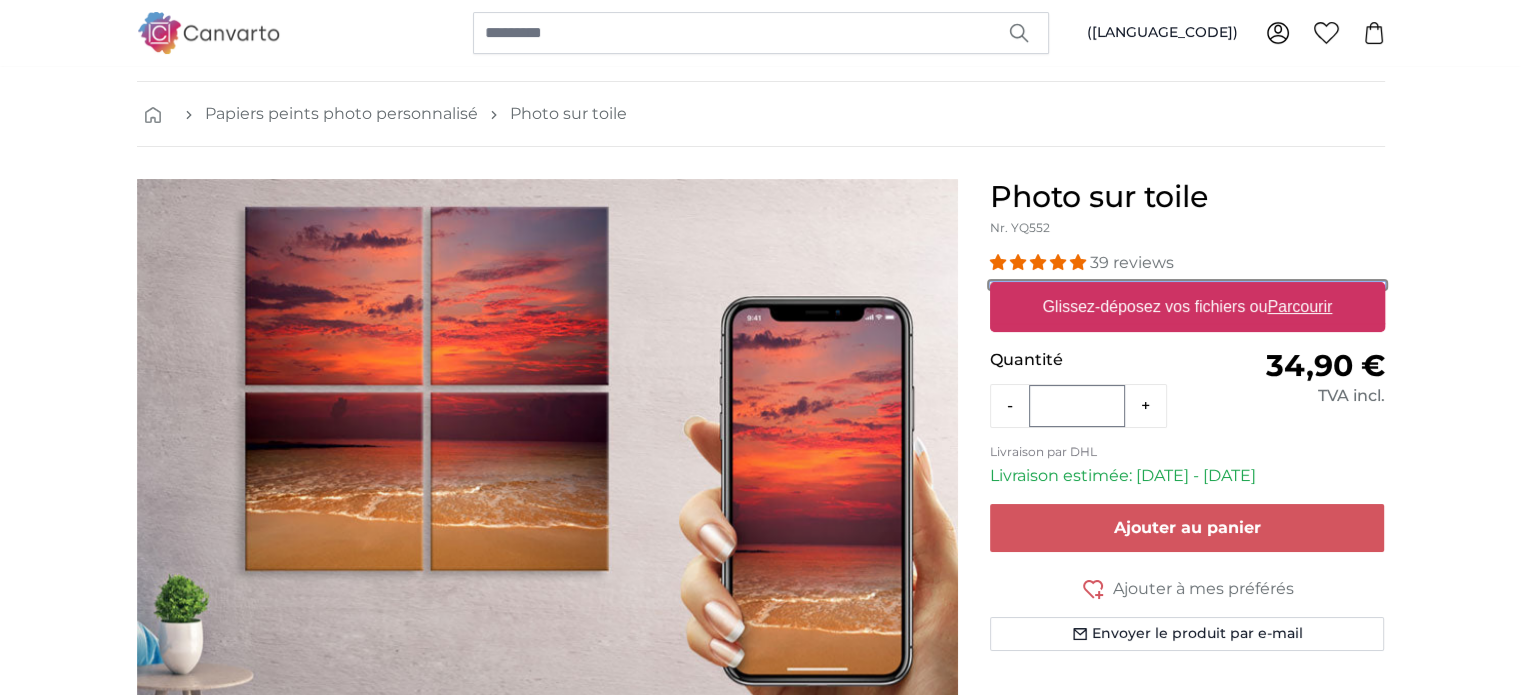 scroll, scrollTop: 0, scrollLeft: 0, axis: both 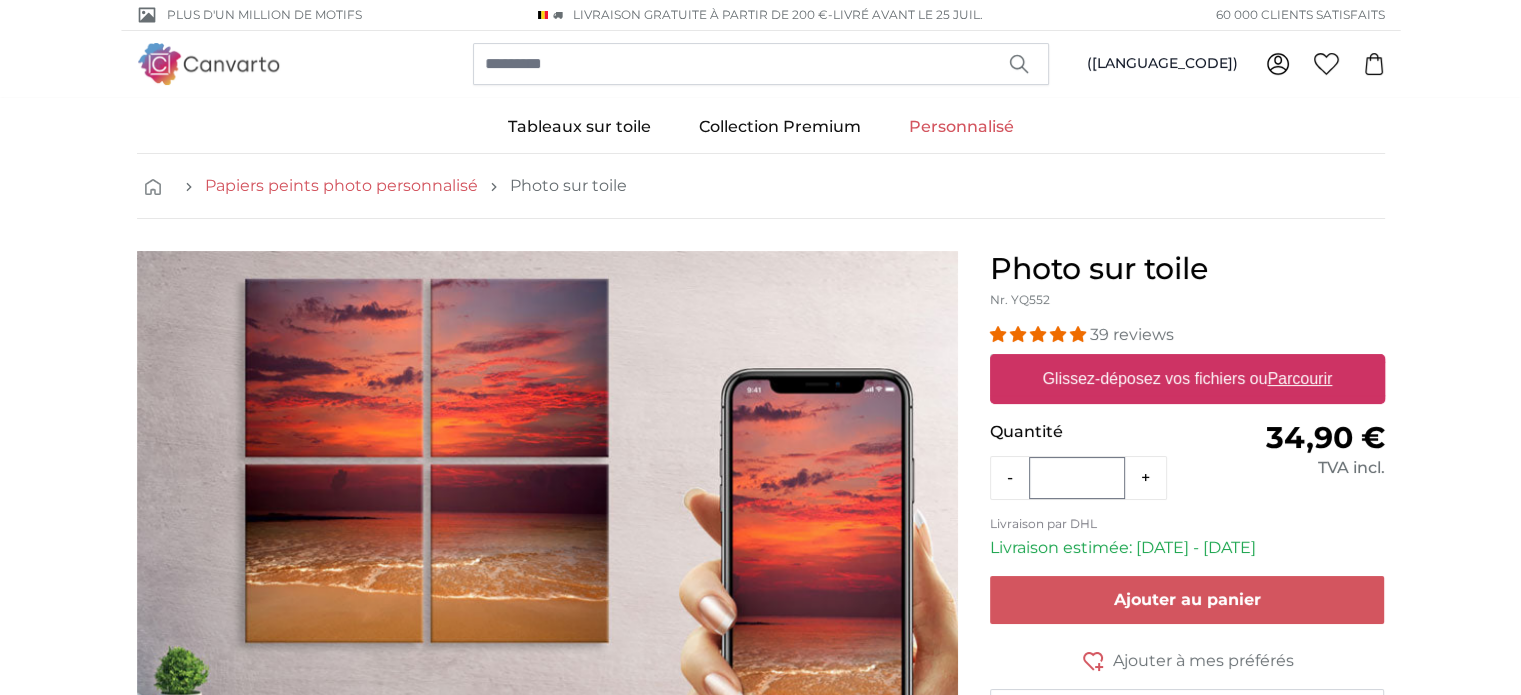 click on "Papiers peints photo personnalisé" at bounding box center (341, 186) 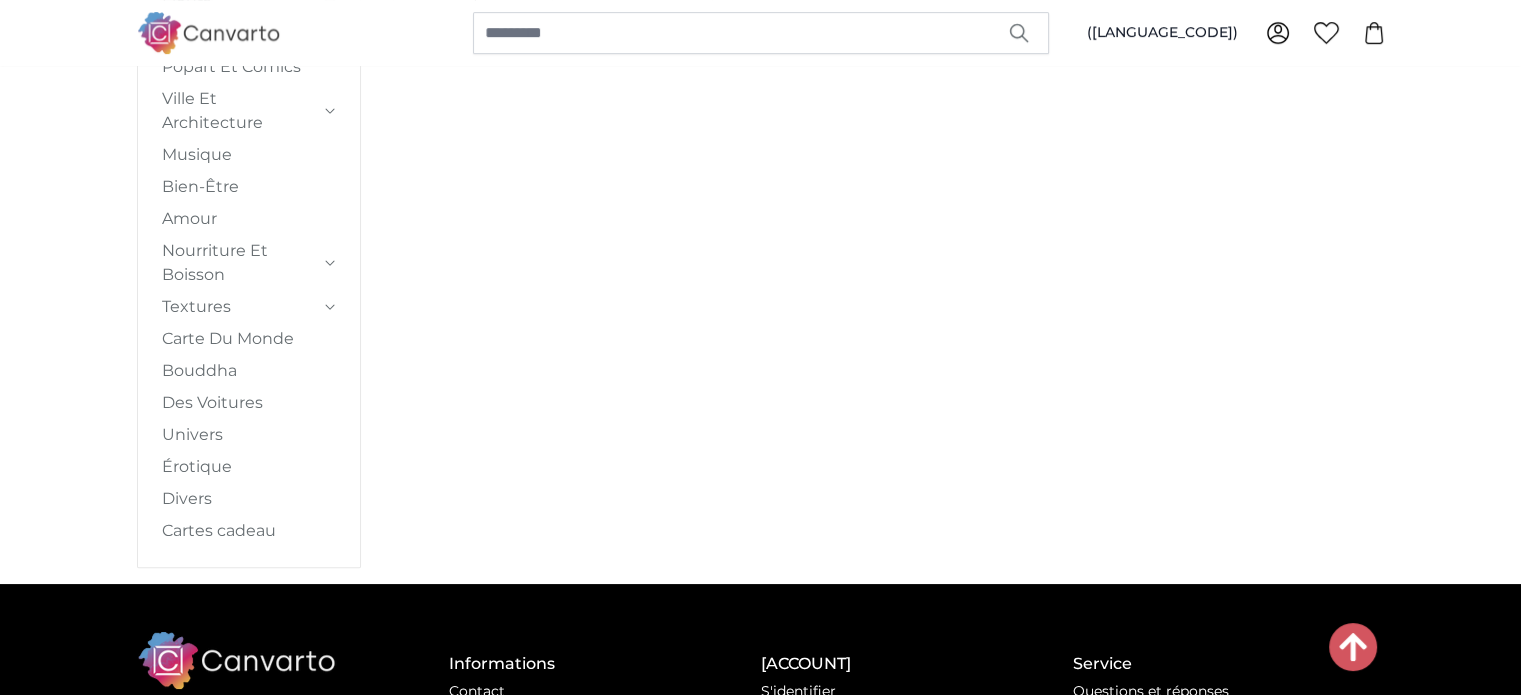 scroll, scrollTop: 600, scrollLeft: 0, axis: vertical 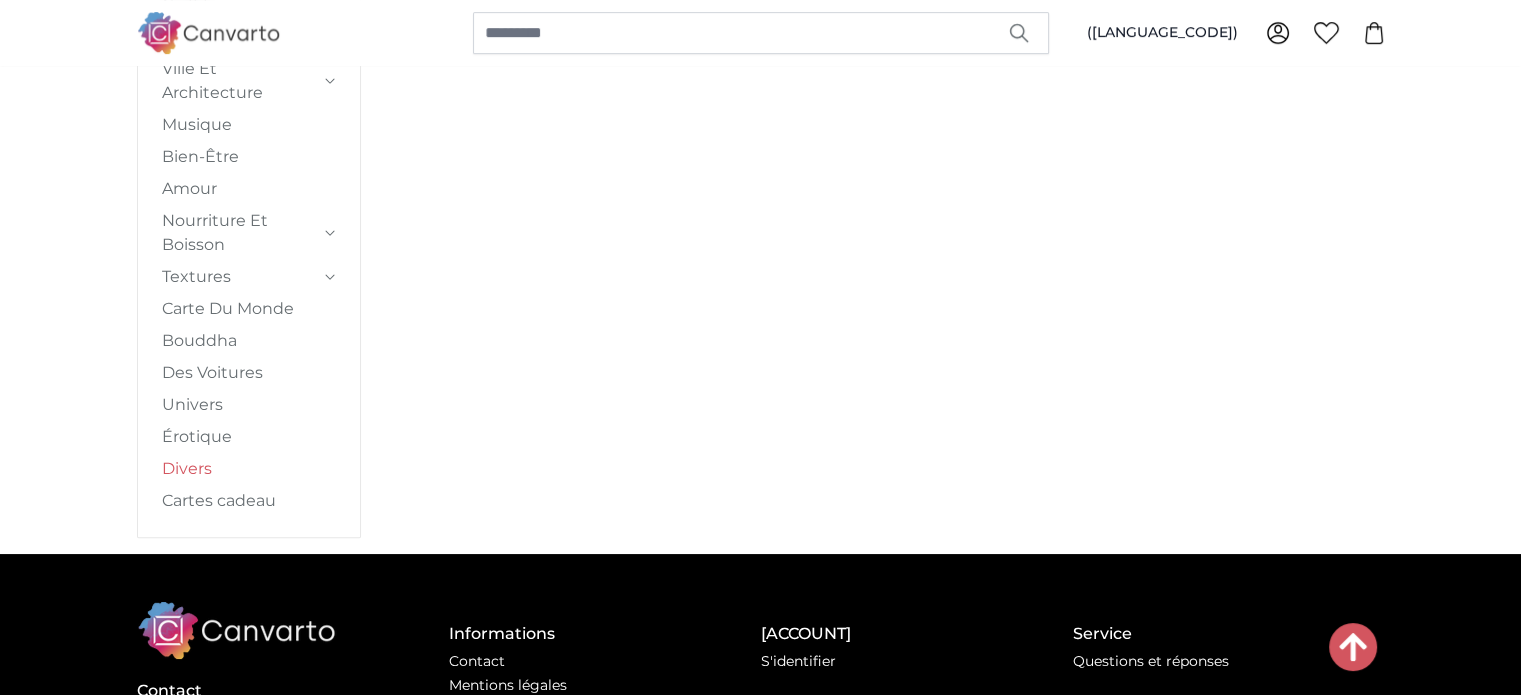 click on "Divers" at bounding box center (249, 469) 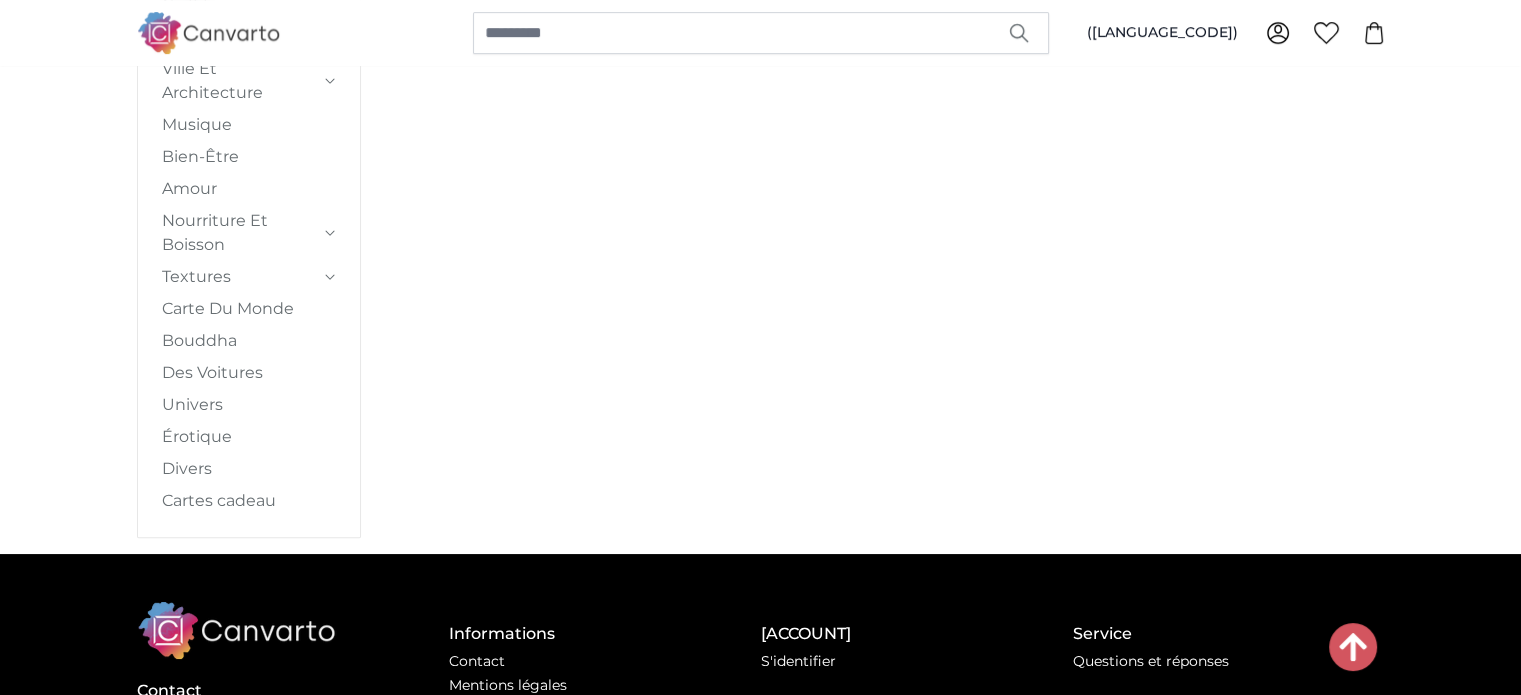 scroll, scrollTop: 0, scrollLeft: 0, axis: both 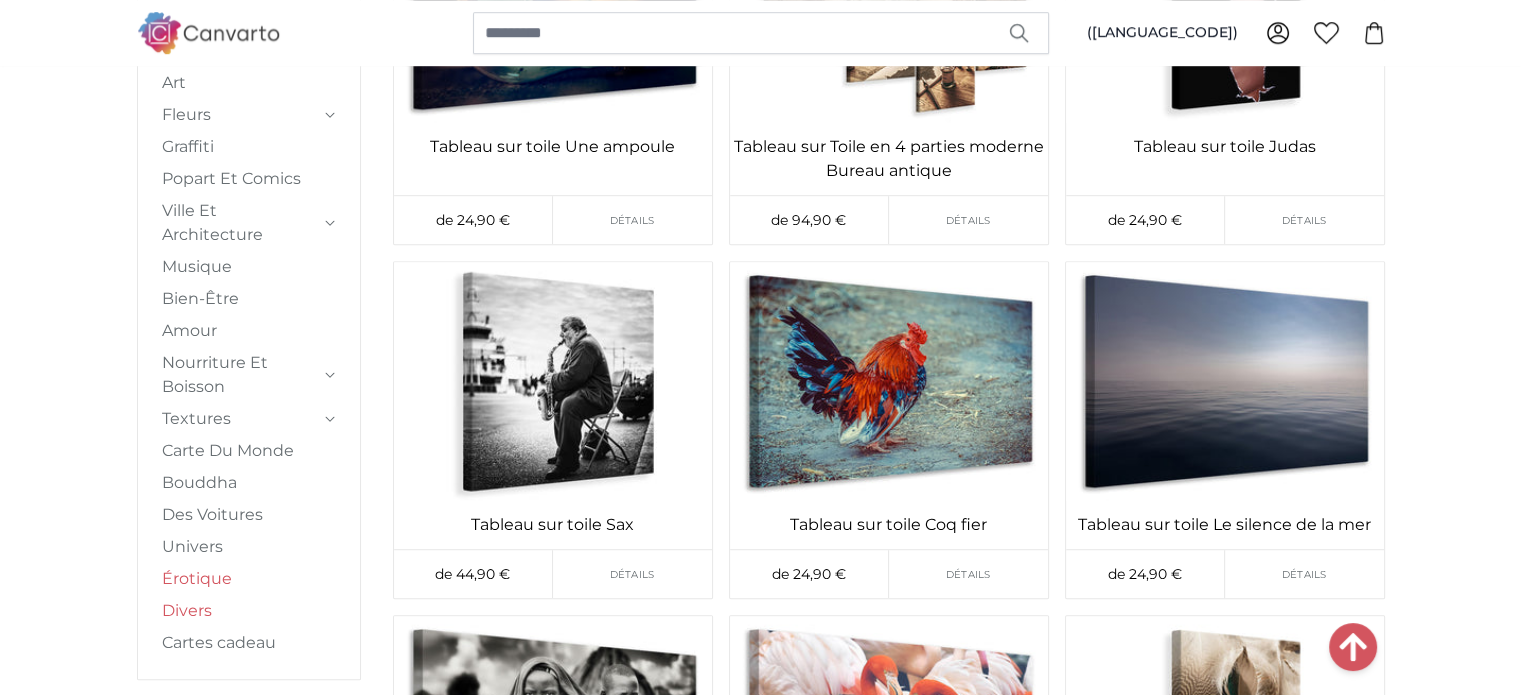 click on "Érotique" at bounding box center (249, 579) 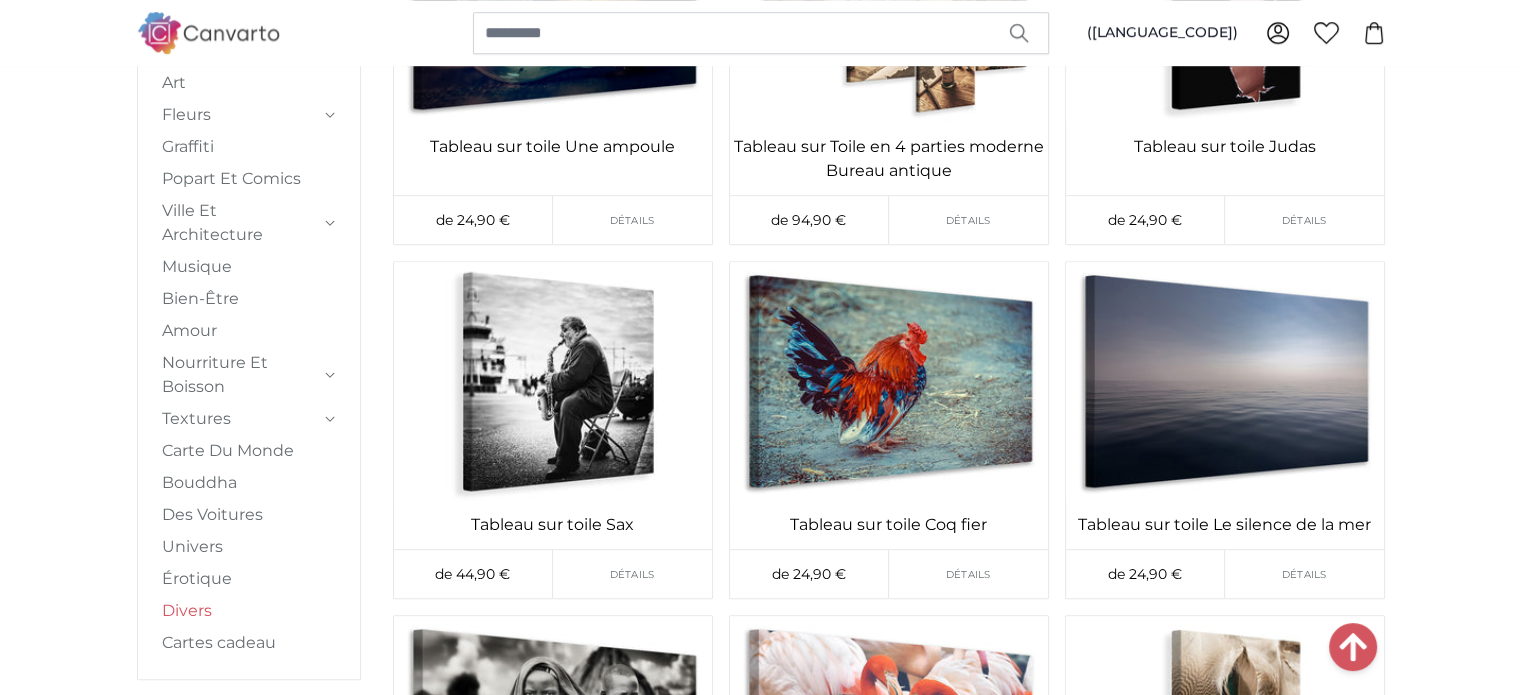scroll, scrollTop: 0, scrollLeft: 0, axis: both 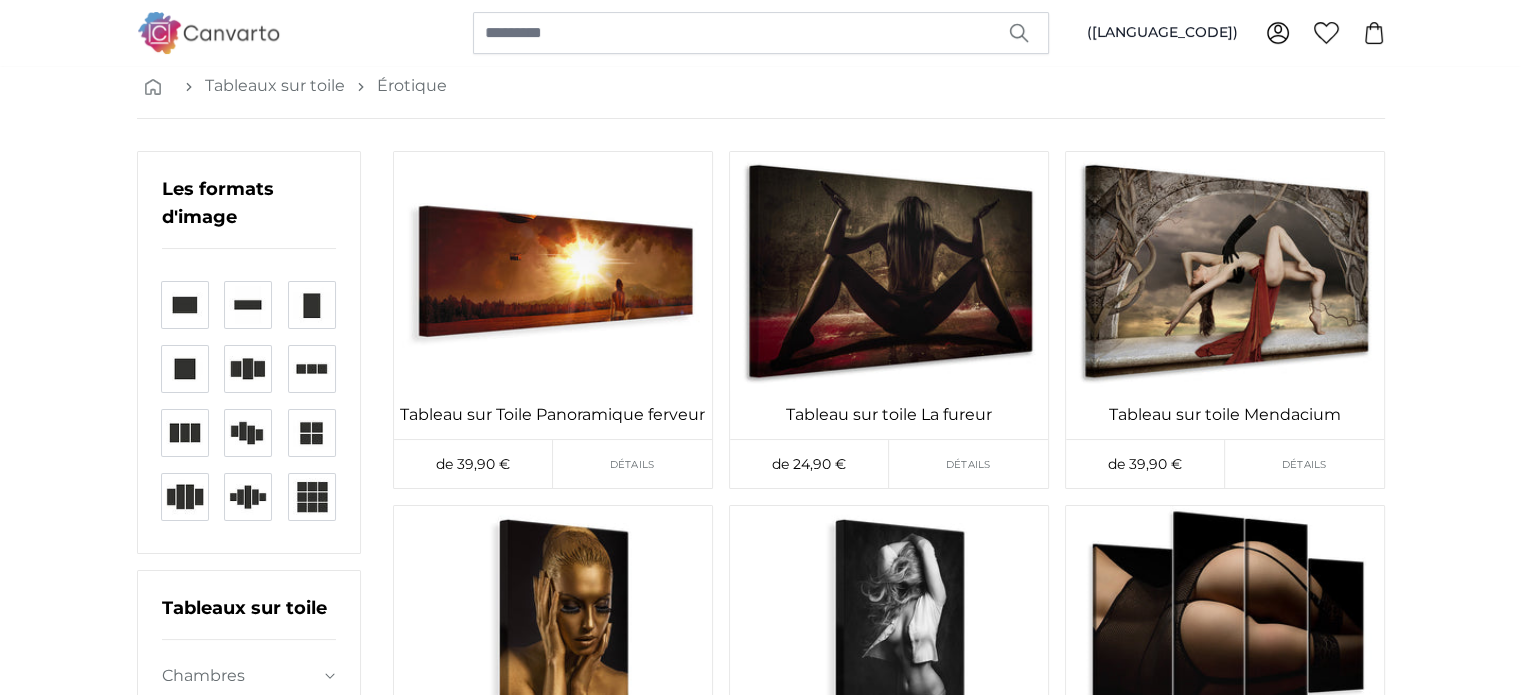 click at bounding box center (185, 305) 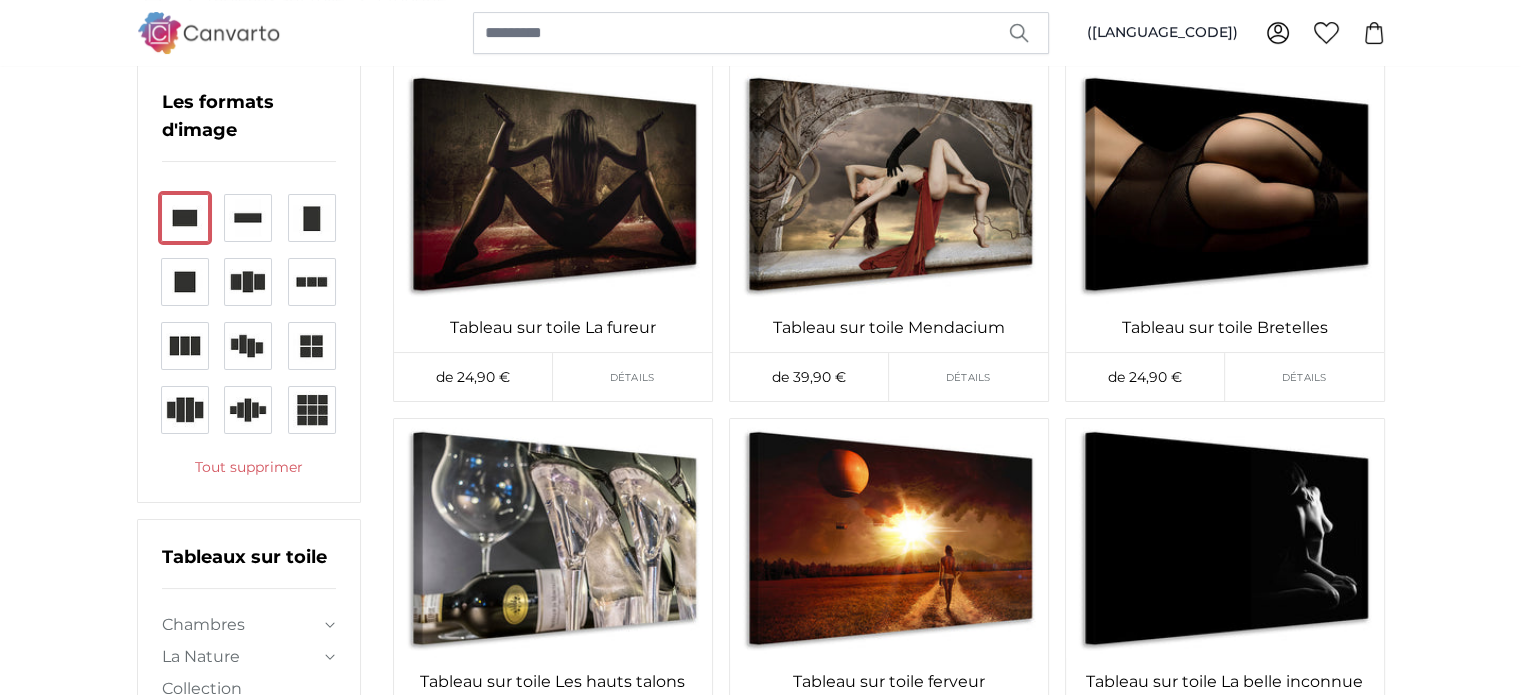 scroll, scrollTop: 200, scrollLeft: 0, axis: vertical 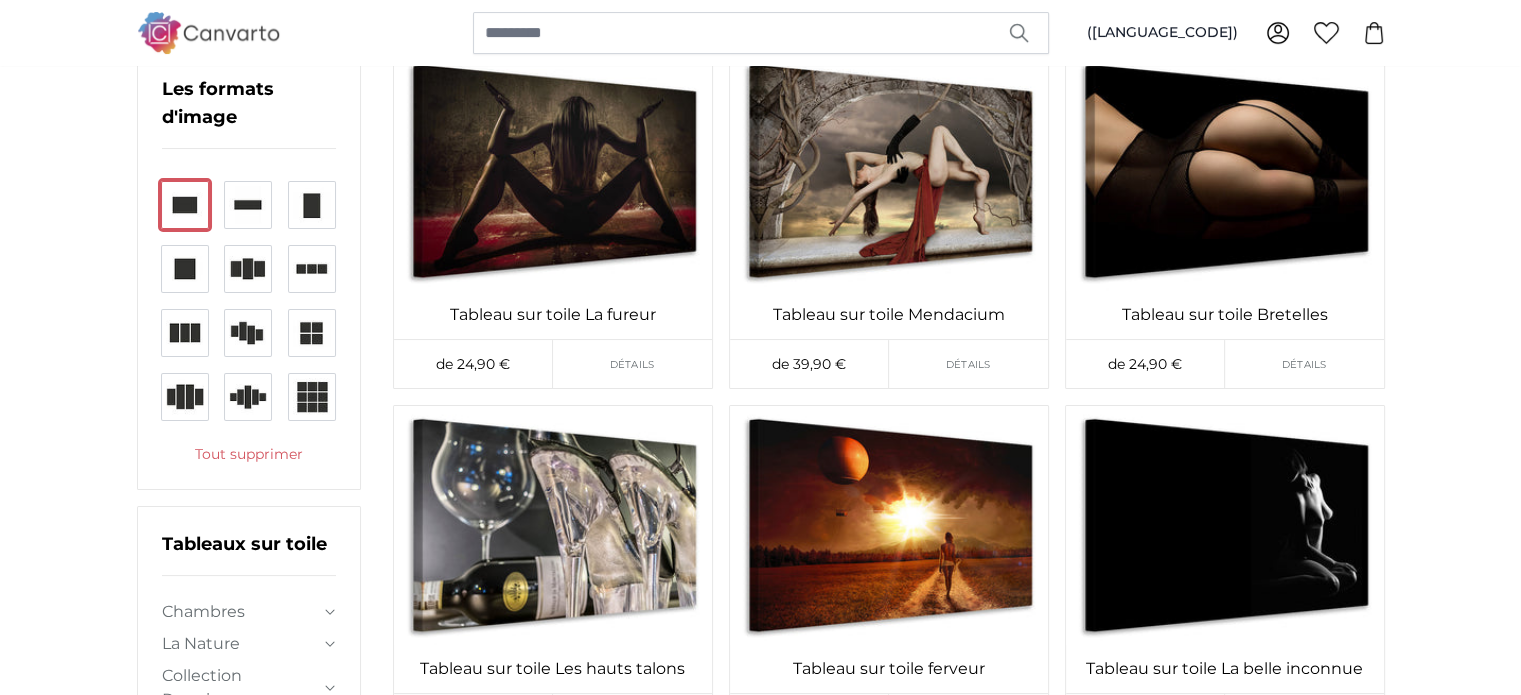 click at bounding box center [185, 269] 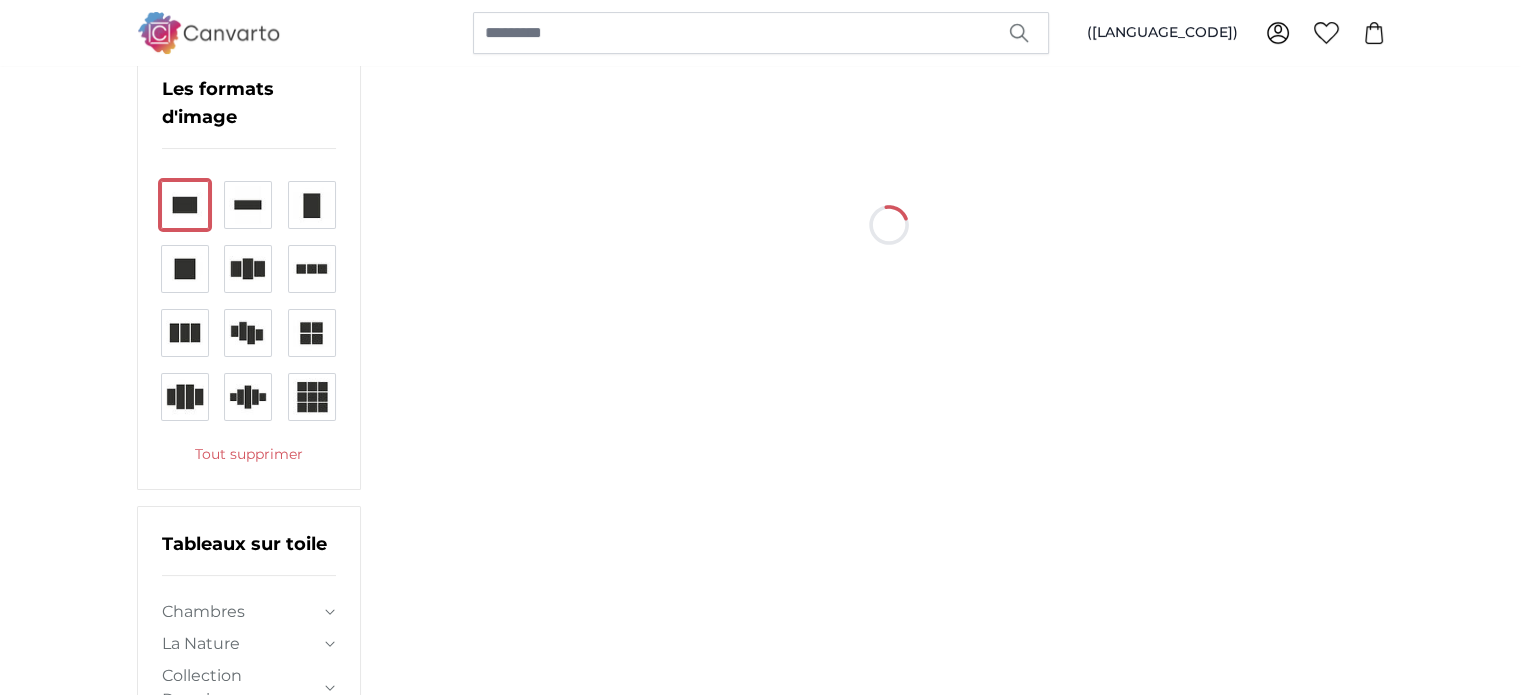 scroll, scrollTop: 0, scrollLeft: 0, axis: both 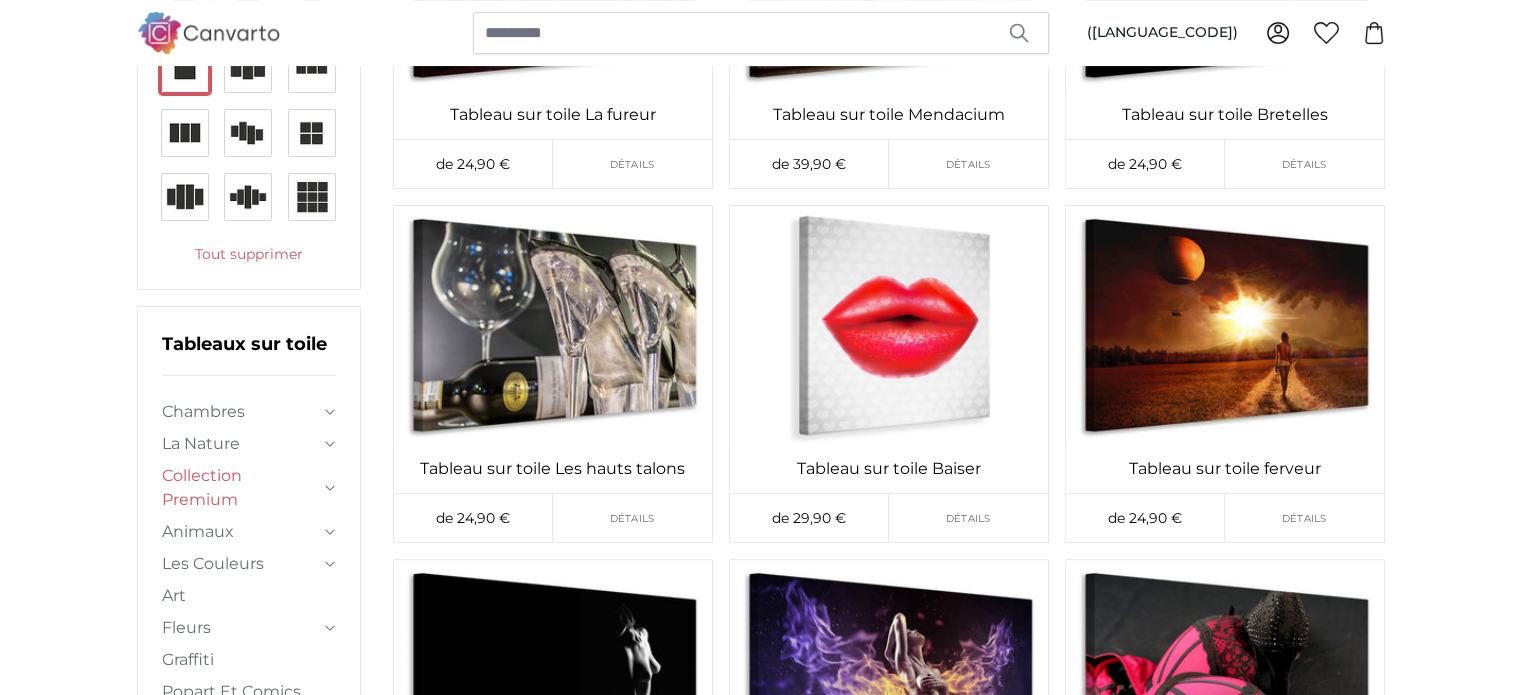 click on "Collection Premium" at bounding box center [241, 488] 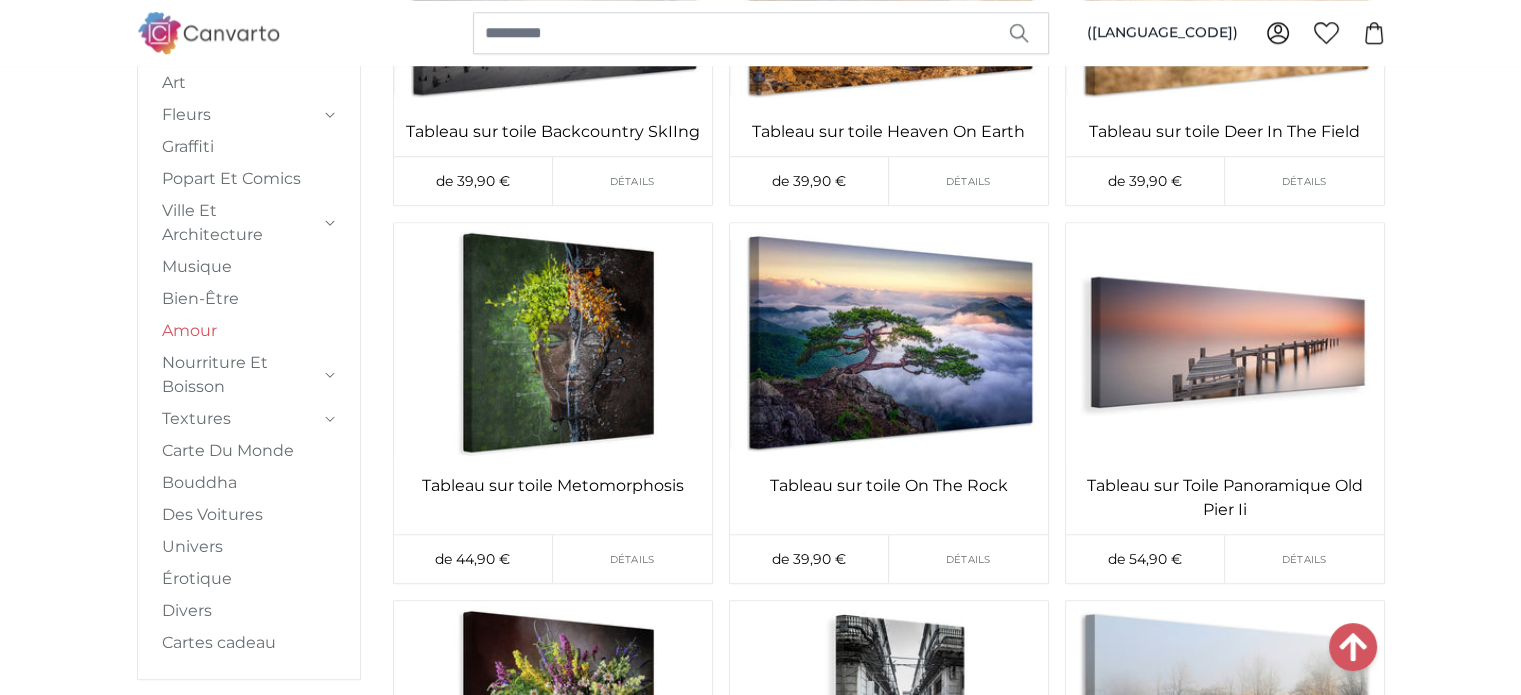 scroll, scrollTop: 1500, scrollLeft: 0, axis: vertical 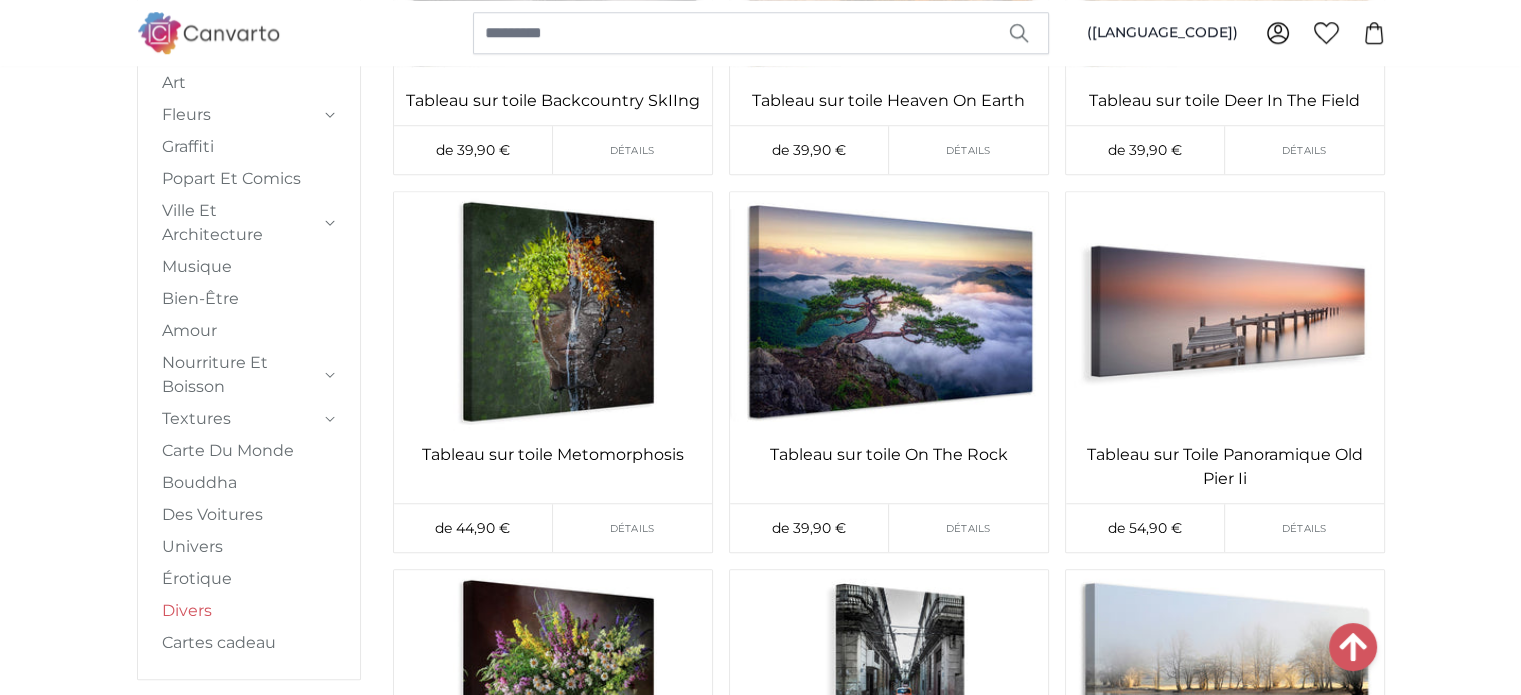 click on "Divers" at bounding box center (249, 611) 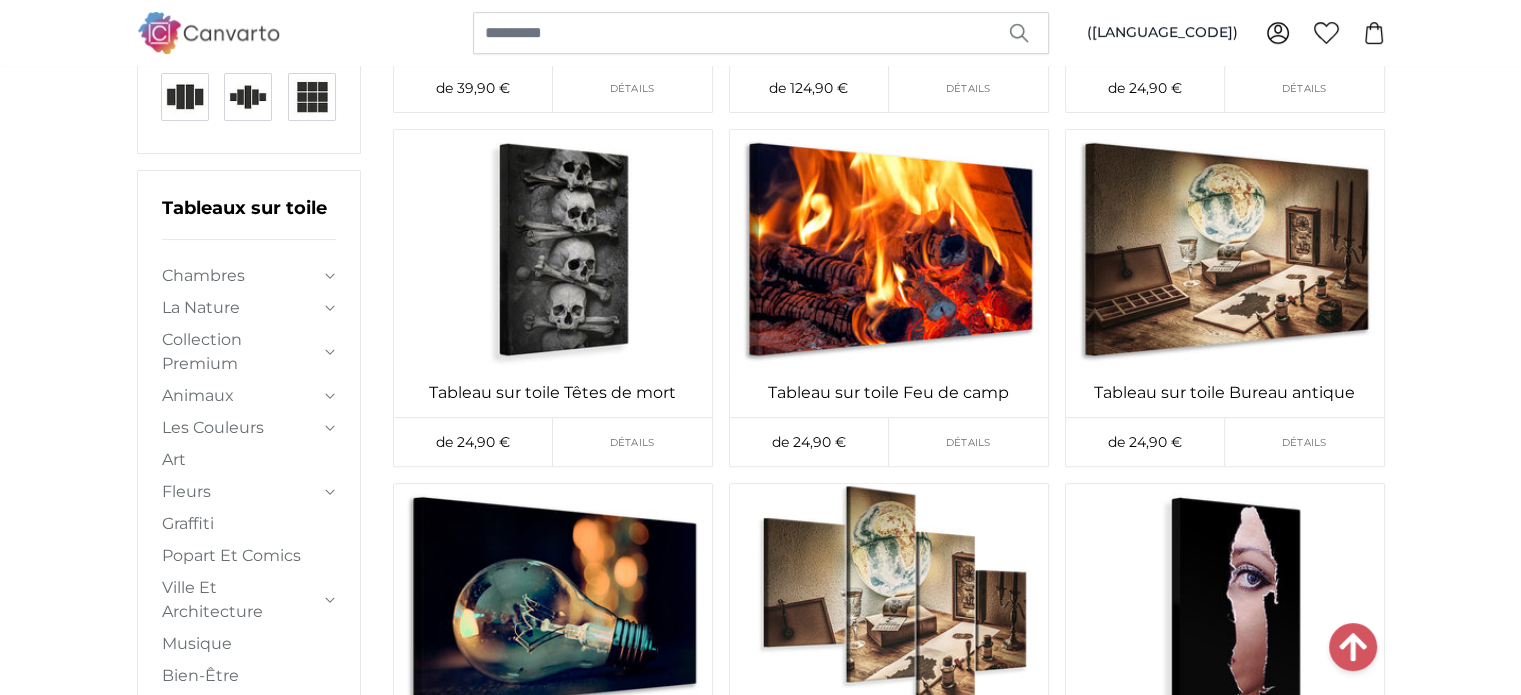 scroll, scrollTop: 0, scrollLeft: 0, axis: both 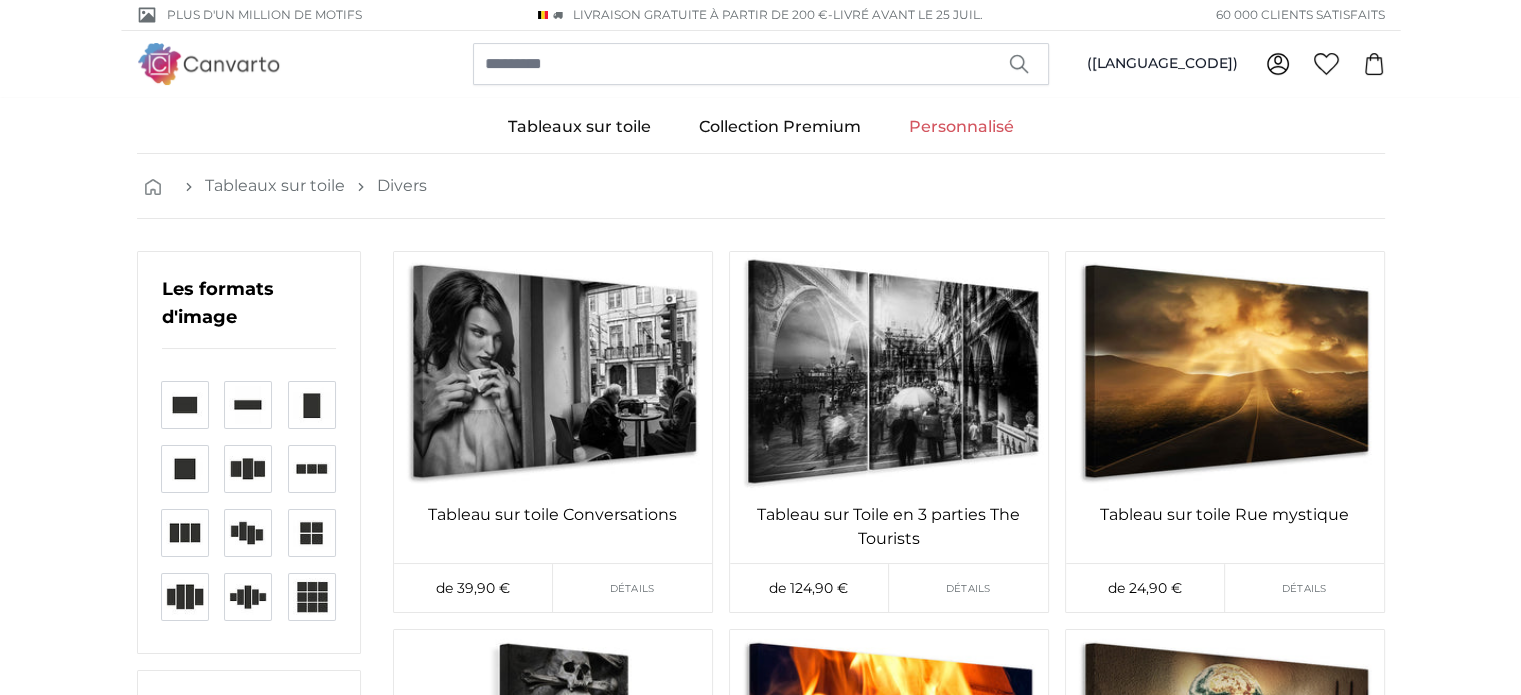 click on "Personnalisé" at bounding box center (961, 127) 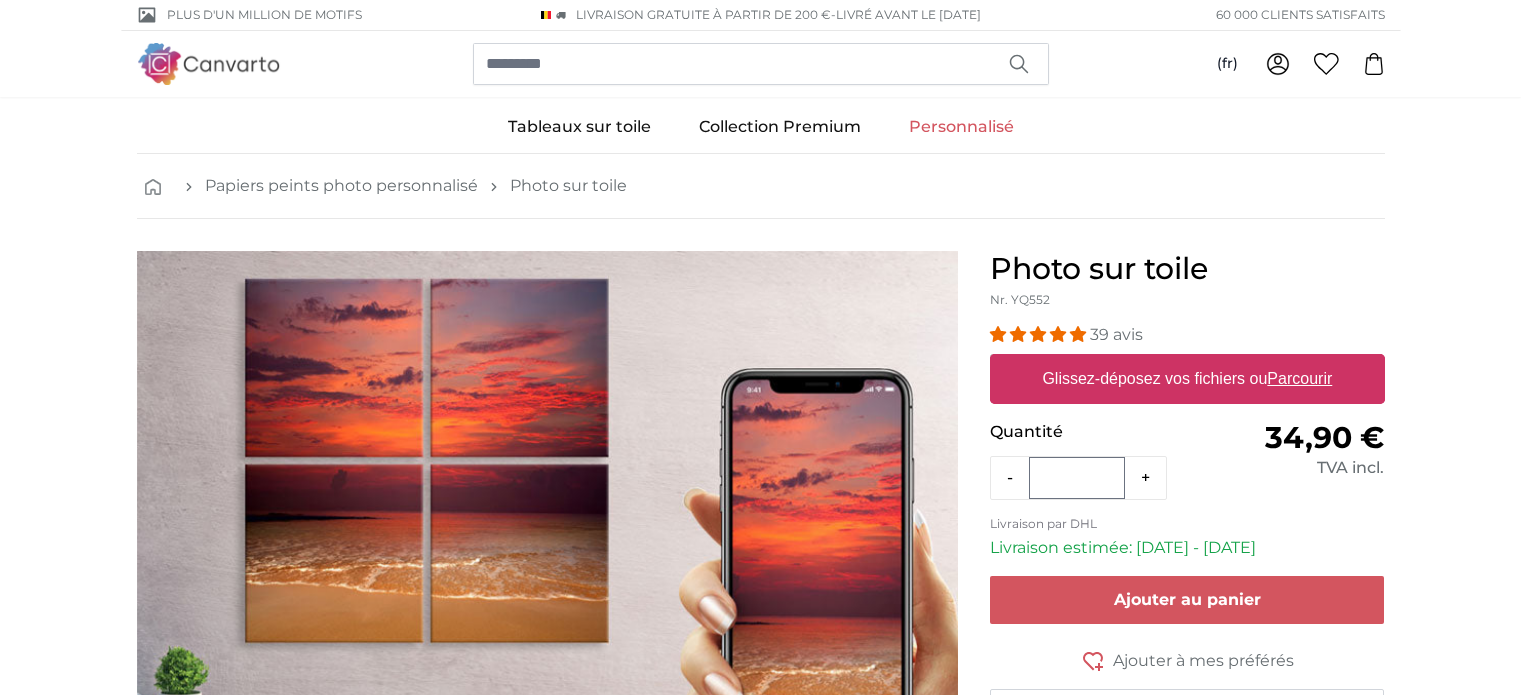 scroll, scrollTop: 0, scrollLeft: 0, axis: both 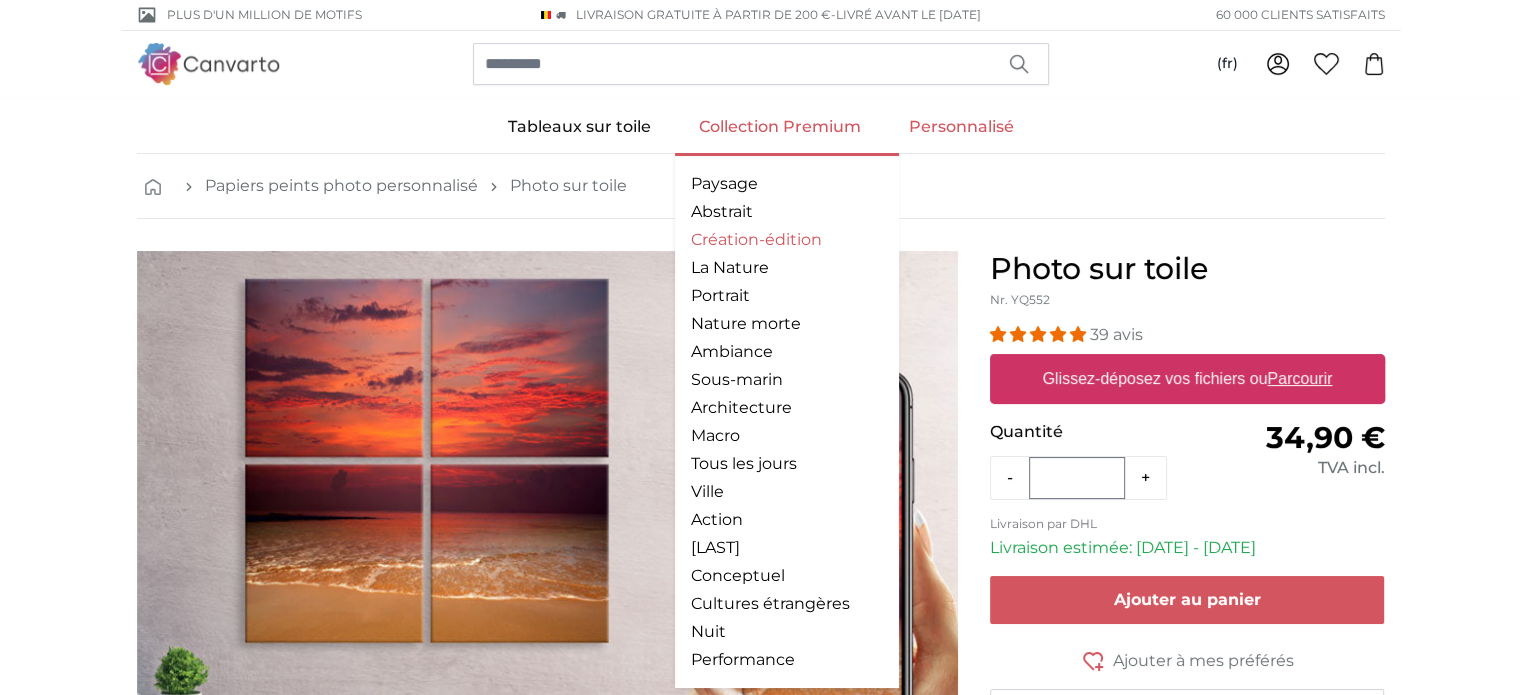 click on "Création-édition" at bounding box center [787, 240] 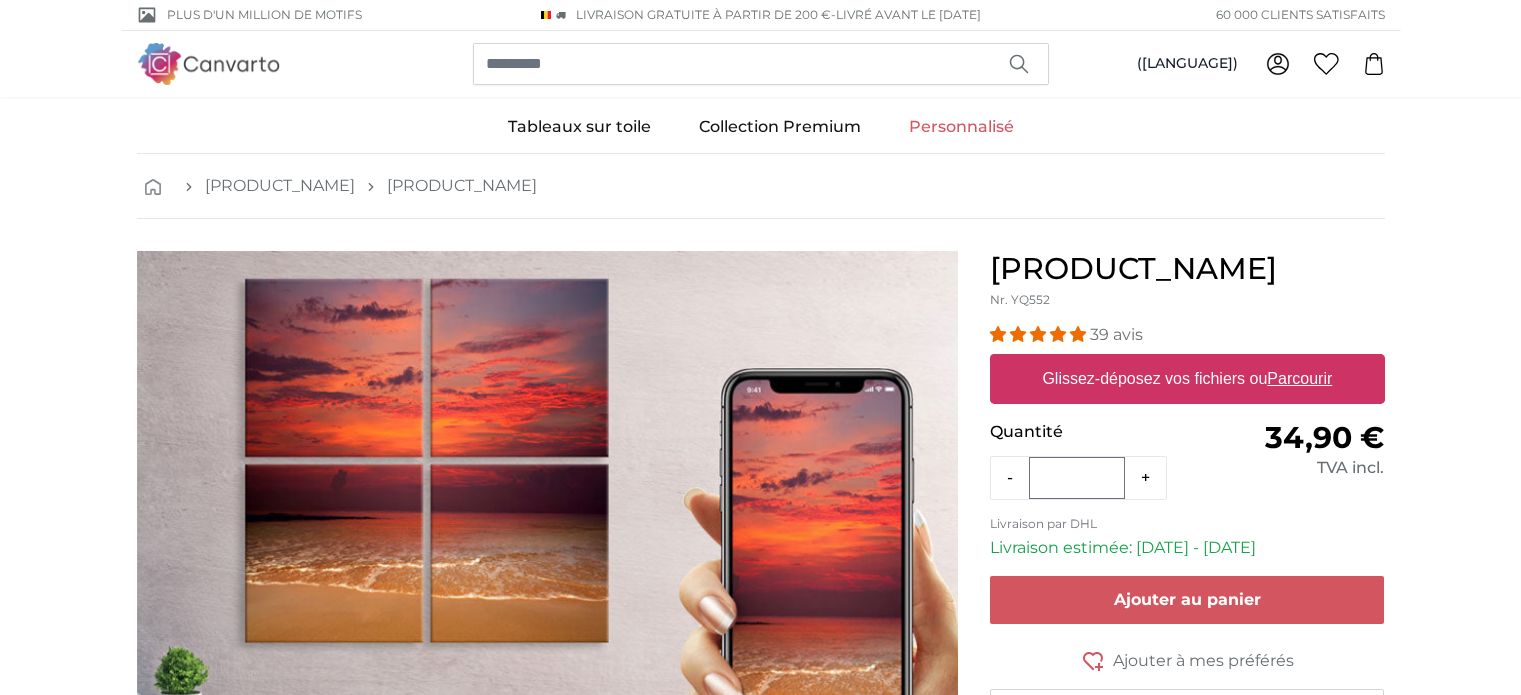 scroll, scrollTop: 0, scrollLeft: 0, axis: both 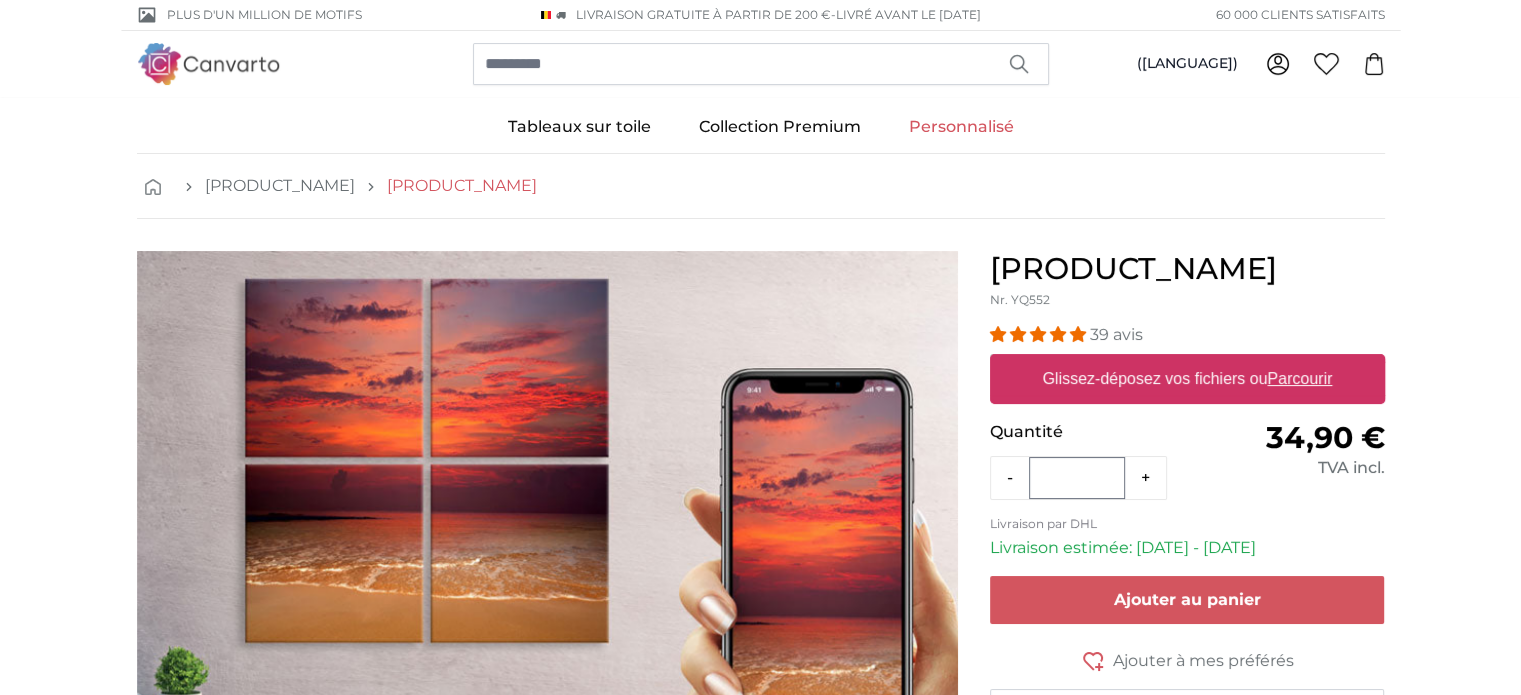 click on "Photo sur toile" at bounding box center [462, 186] 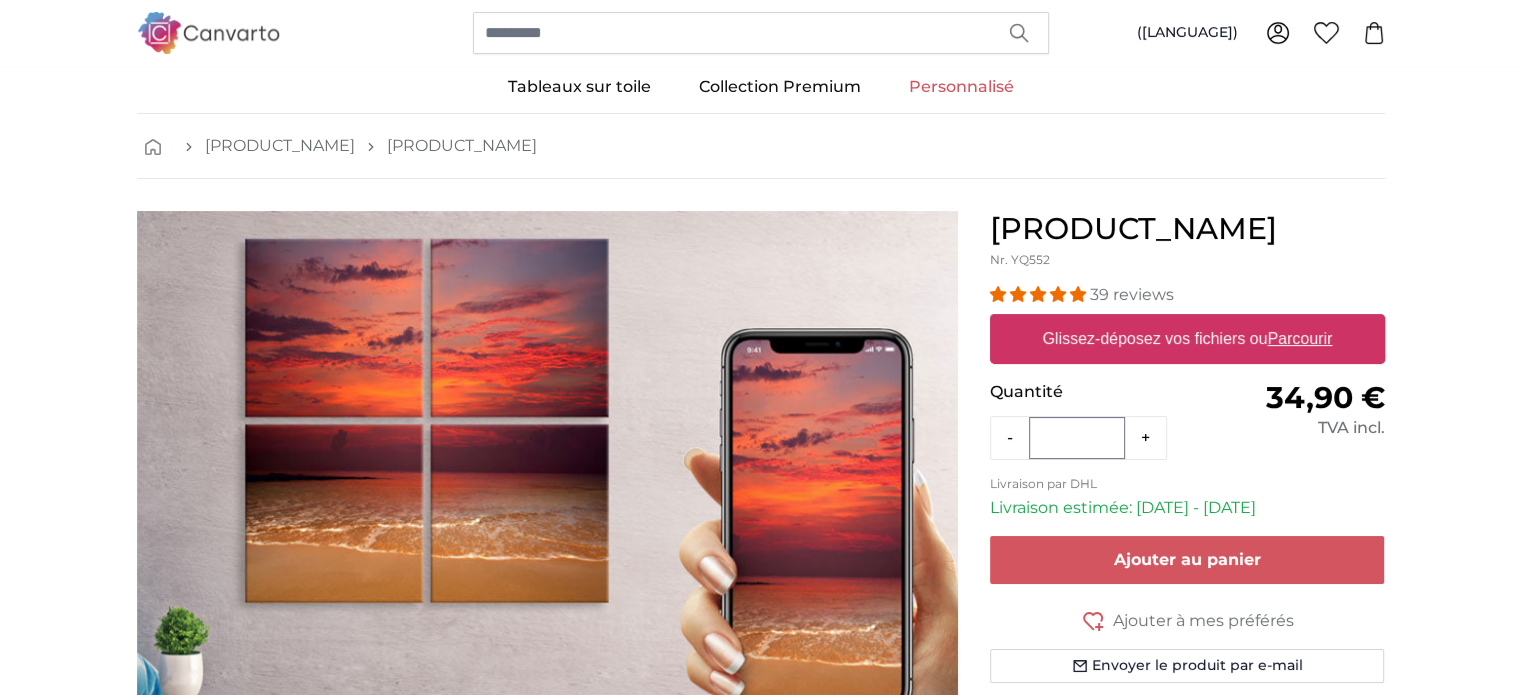 scroll, scrollTop: 0, scrollLeft: 0, axis: both 